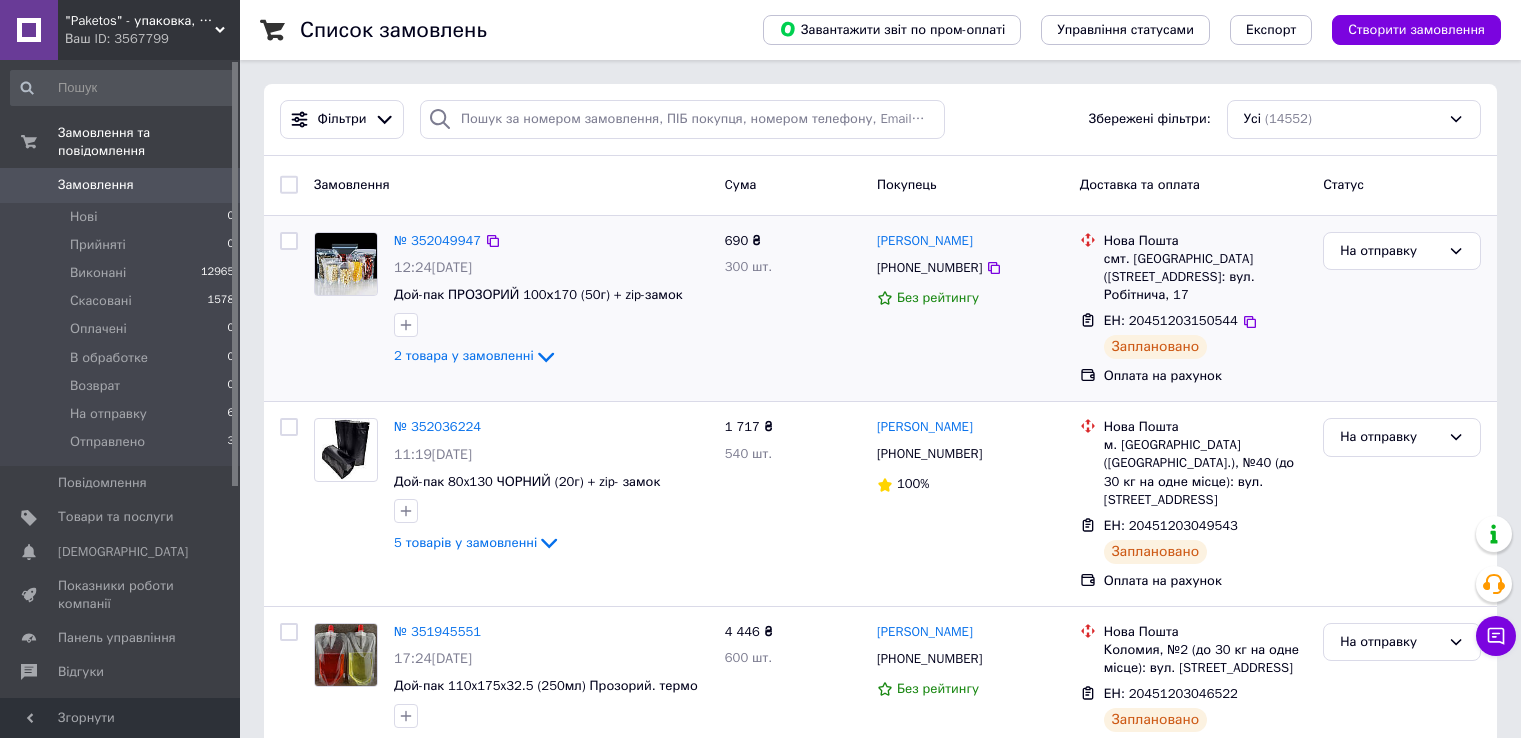 scroll, scrollTop: 0, scrollLeft: 0, axis: both 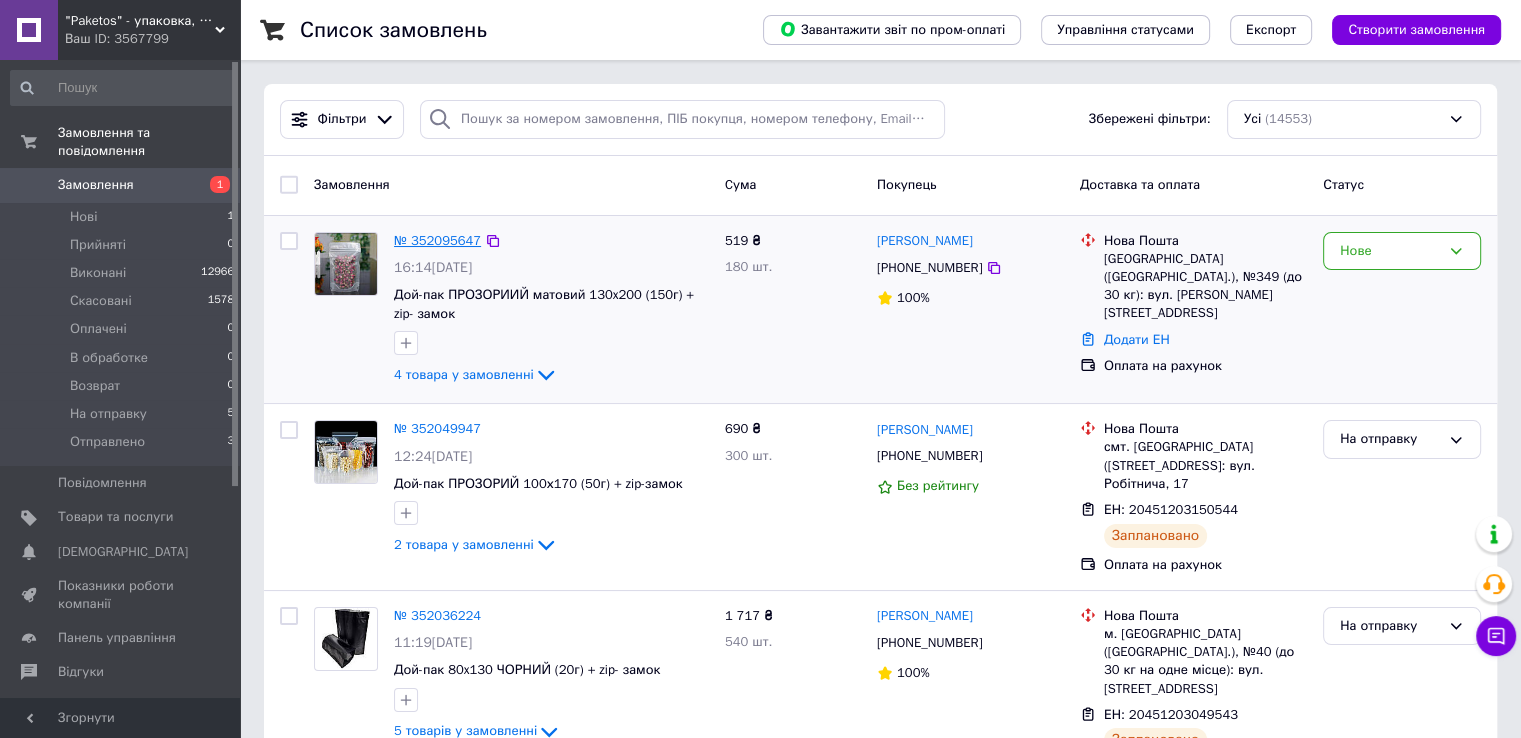 click on "№ 352095647" at bounding box center [437, 240] 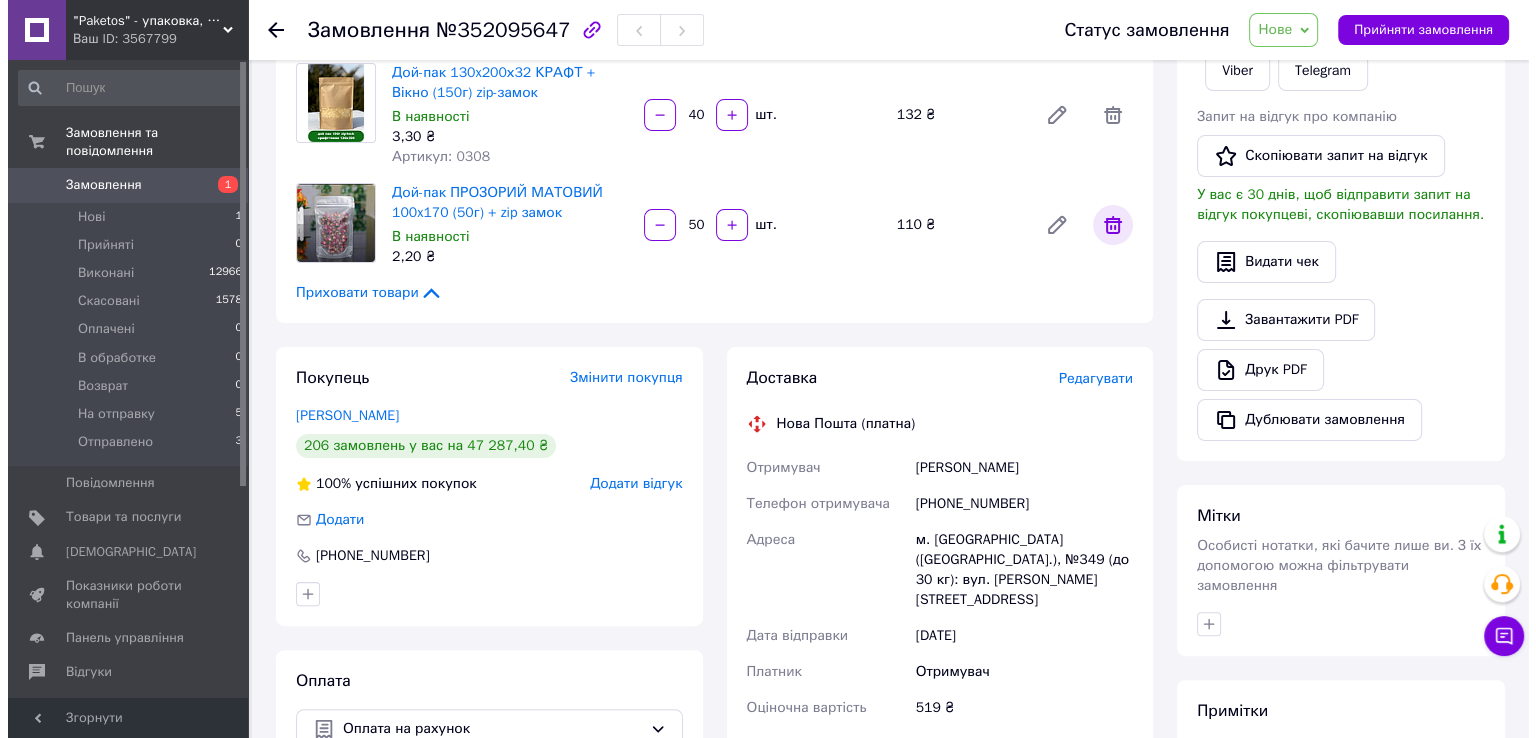 scroll, scrollTop: 400, scrollLeft: 0, axis: vertical 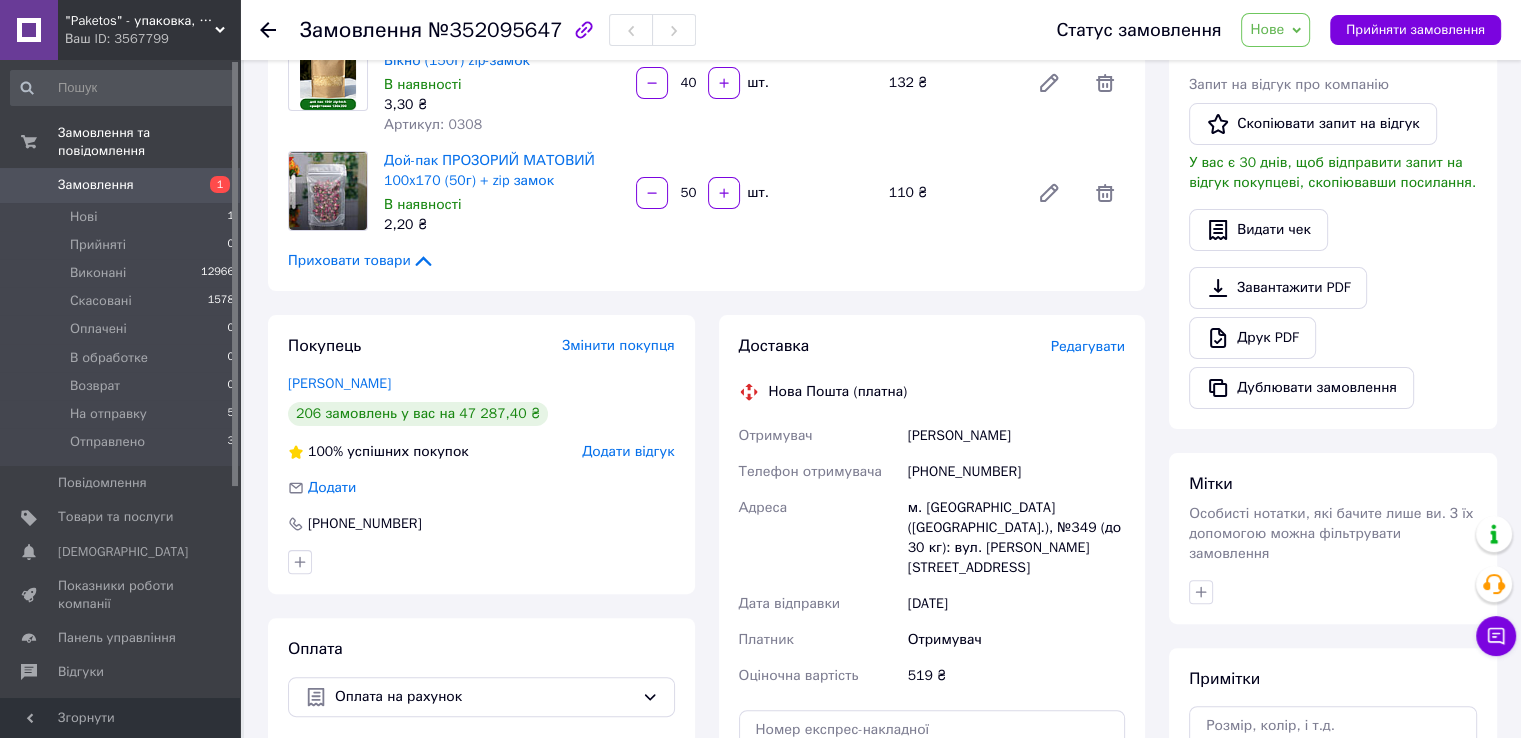 click on "Редагувати" at bounding box center [1088, 346] 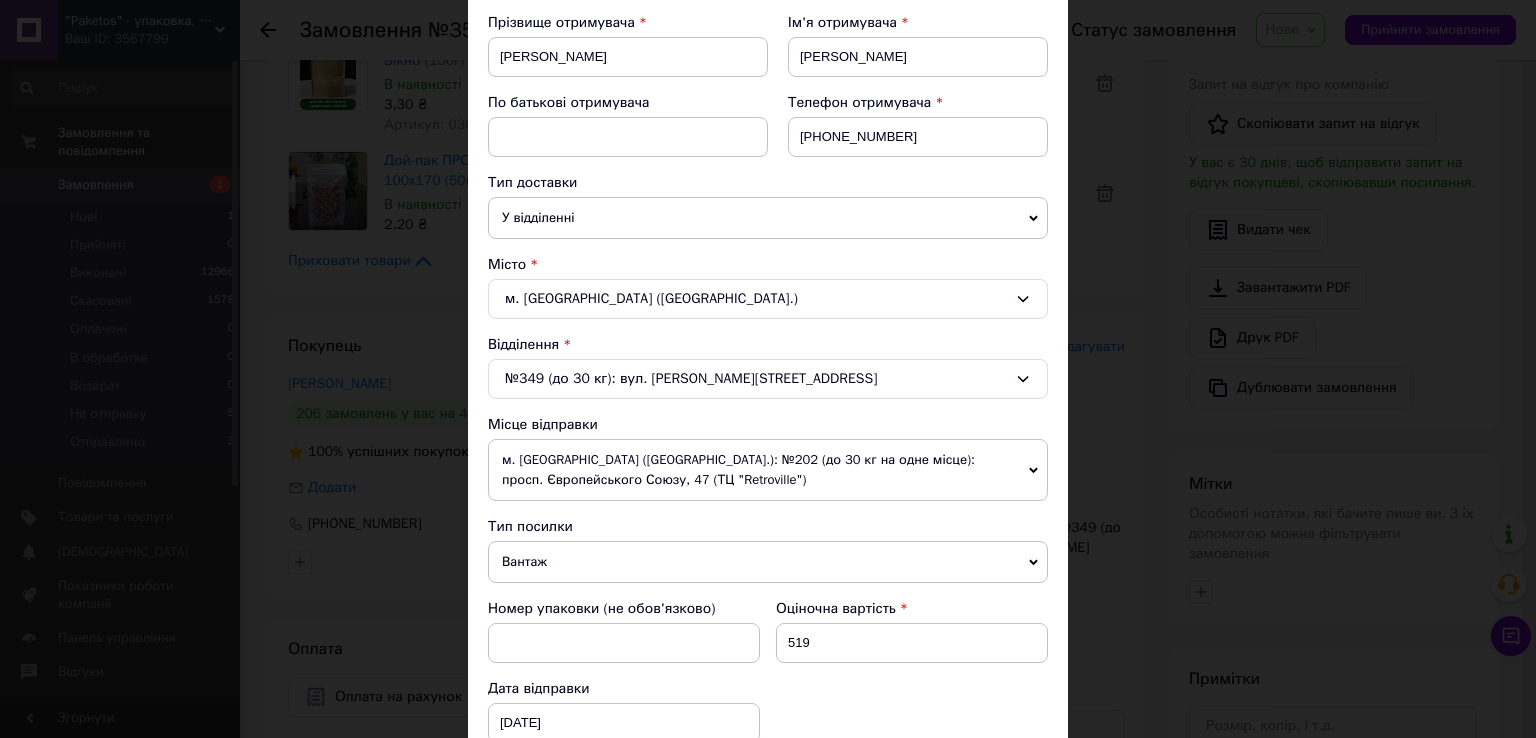 scroll, scrollTop: 400, scrollLeft: 0, axis: vertical 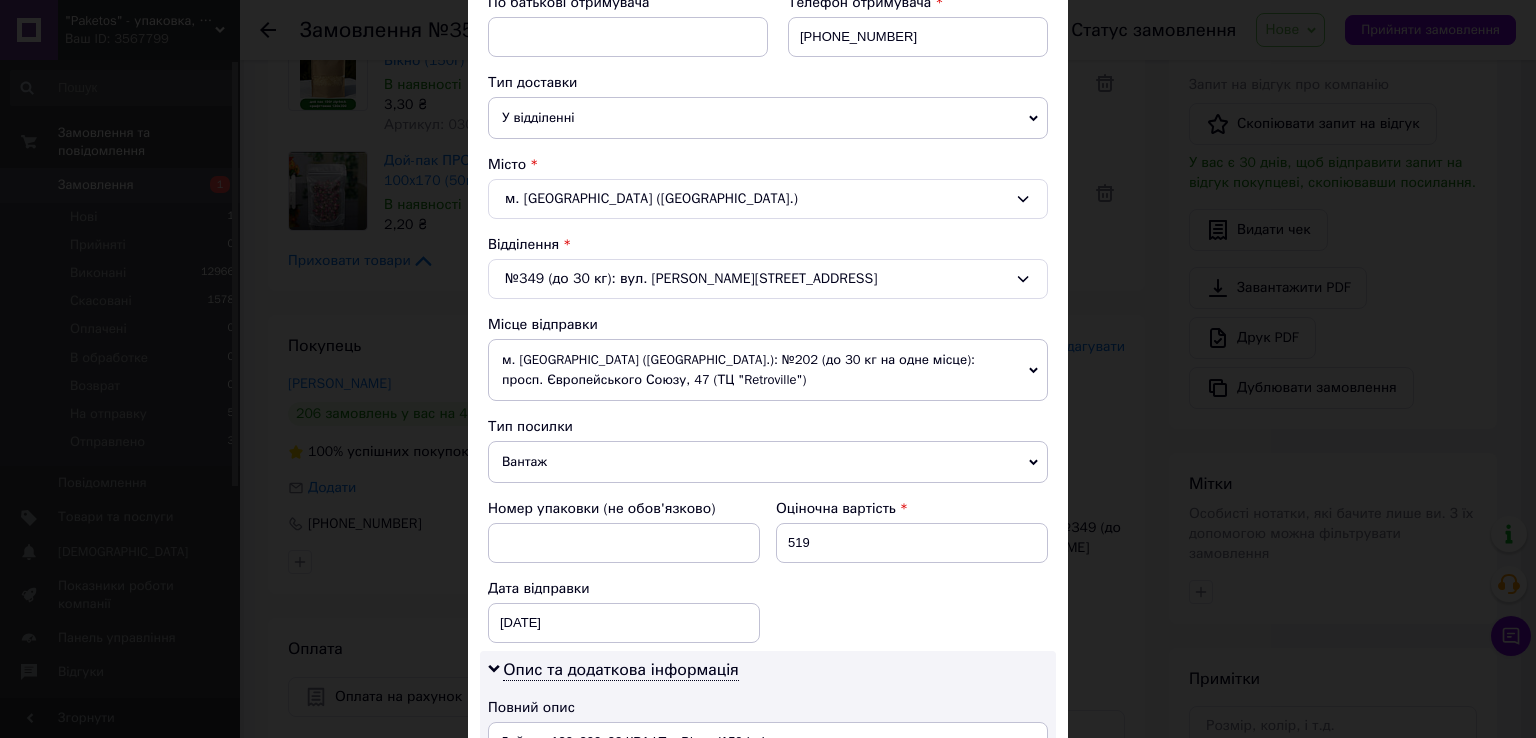 click on "Вантаж" at bounding box center [768, 462] 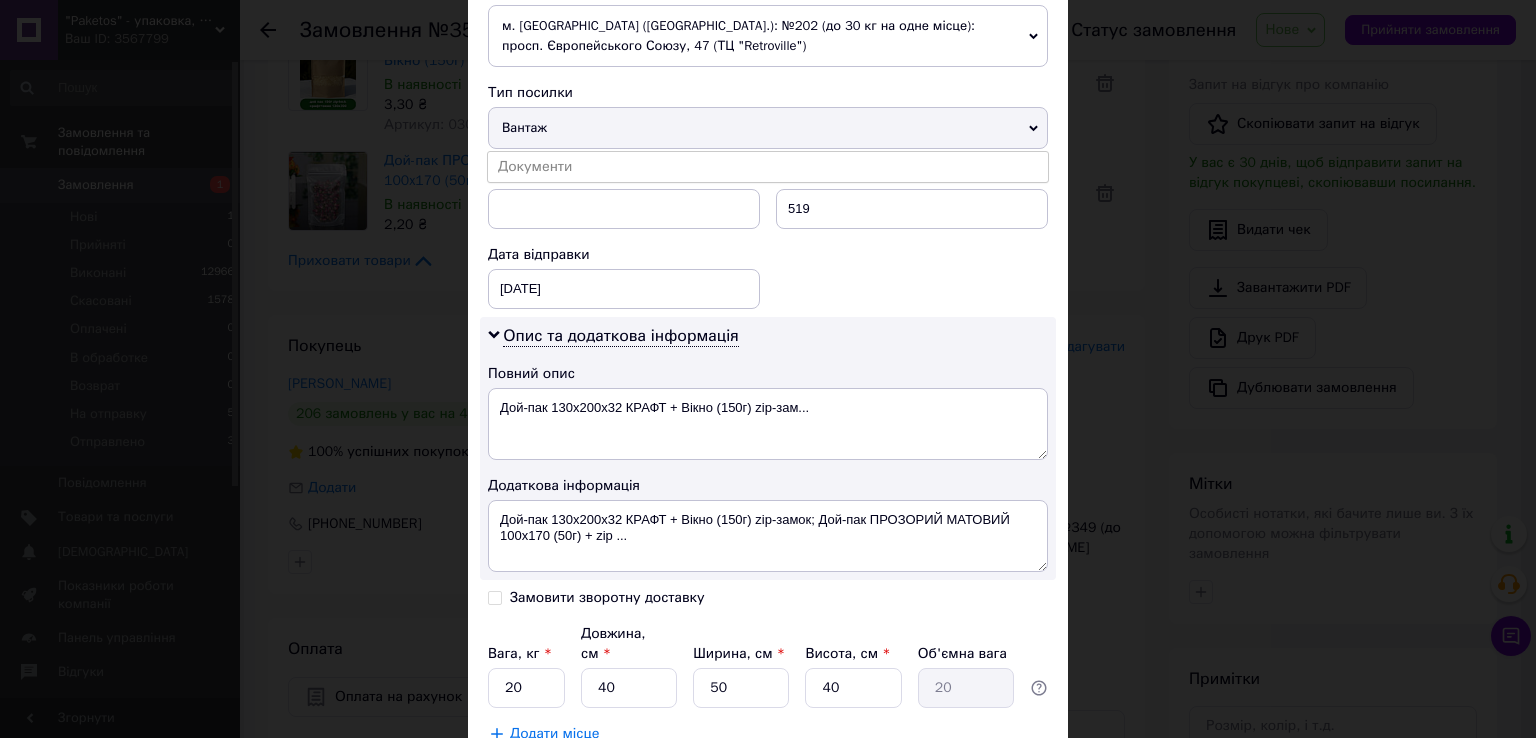 scroll, scrollTop: 700, scrollLeft: 0, axis: vertical 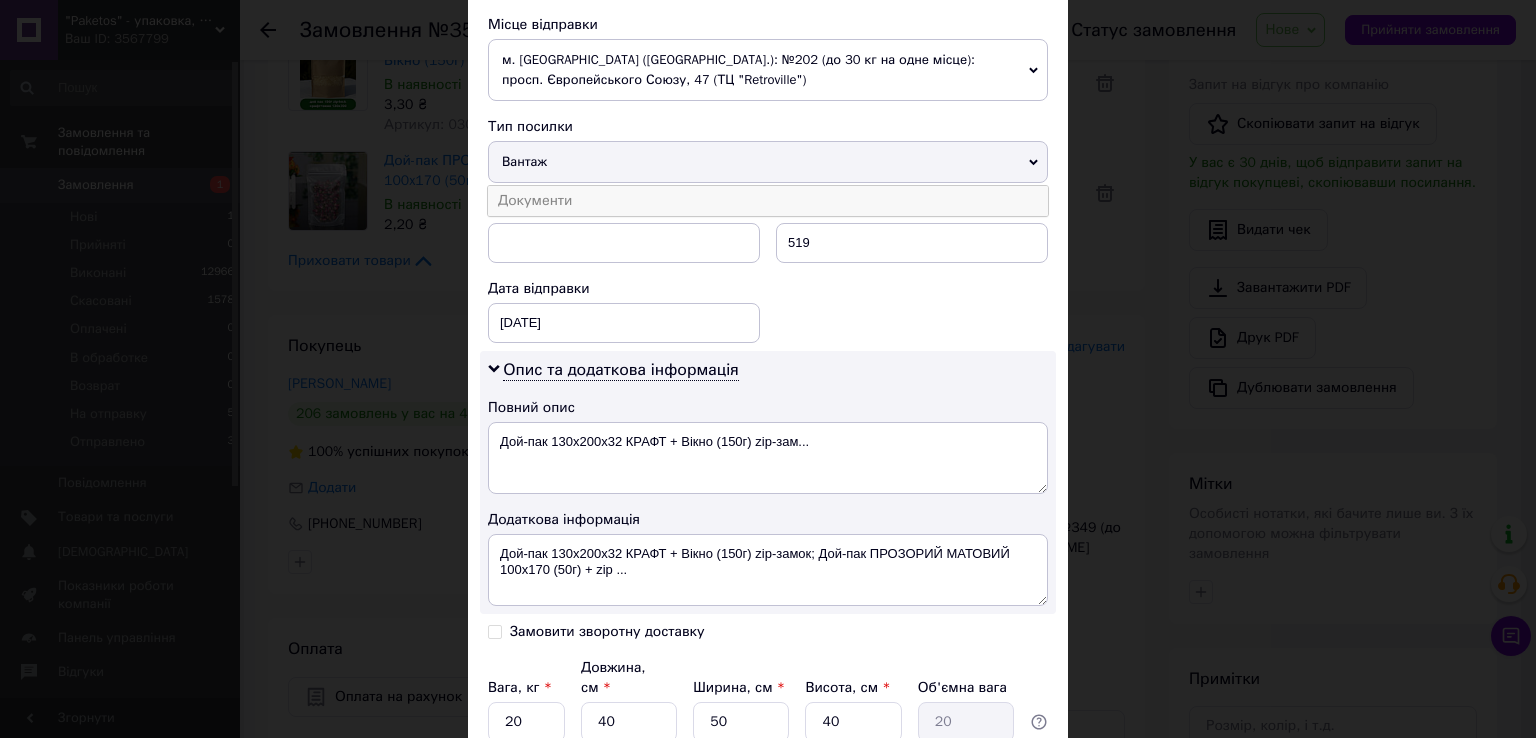 click on "Документи" at bounding box center (768, 201) 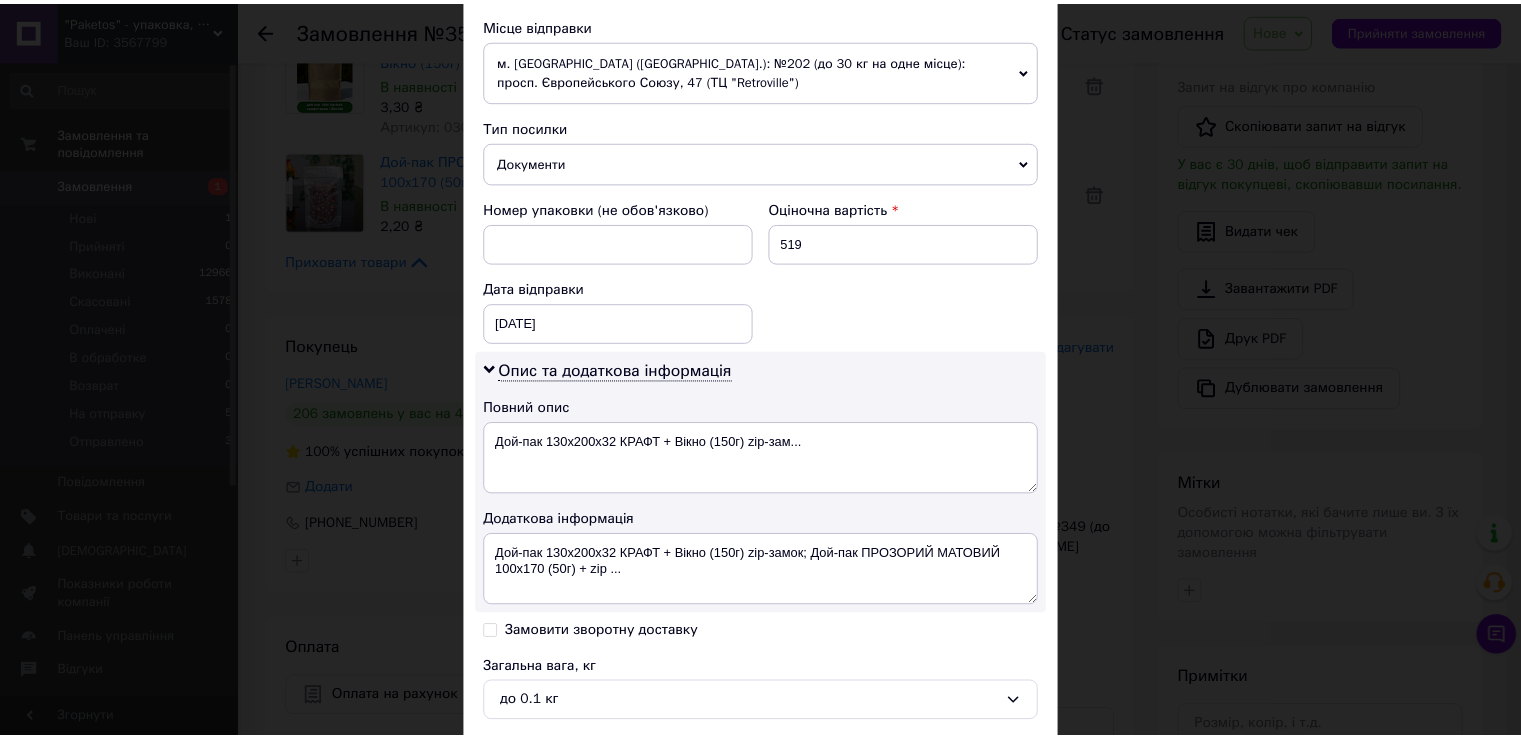 scroll, scrollTop: 884, scrollLeft: 0, axis: vertical 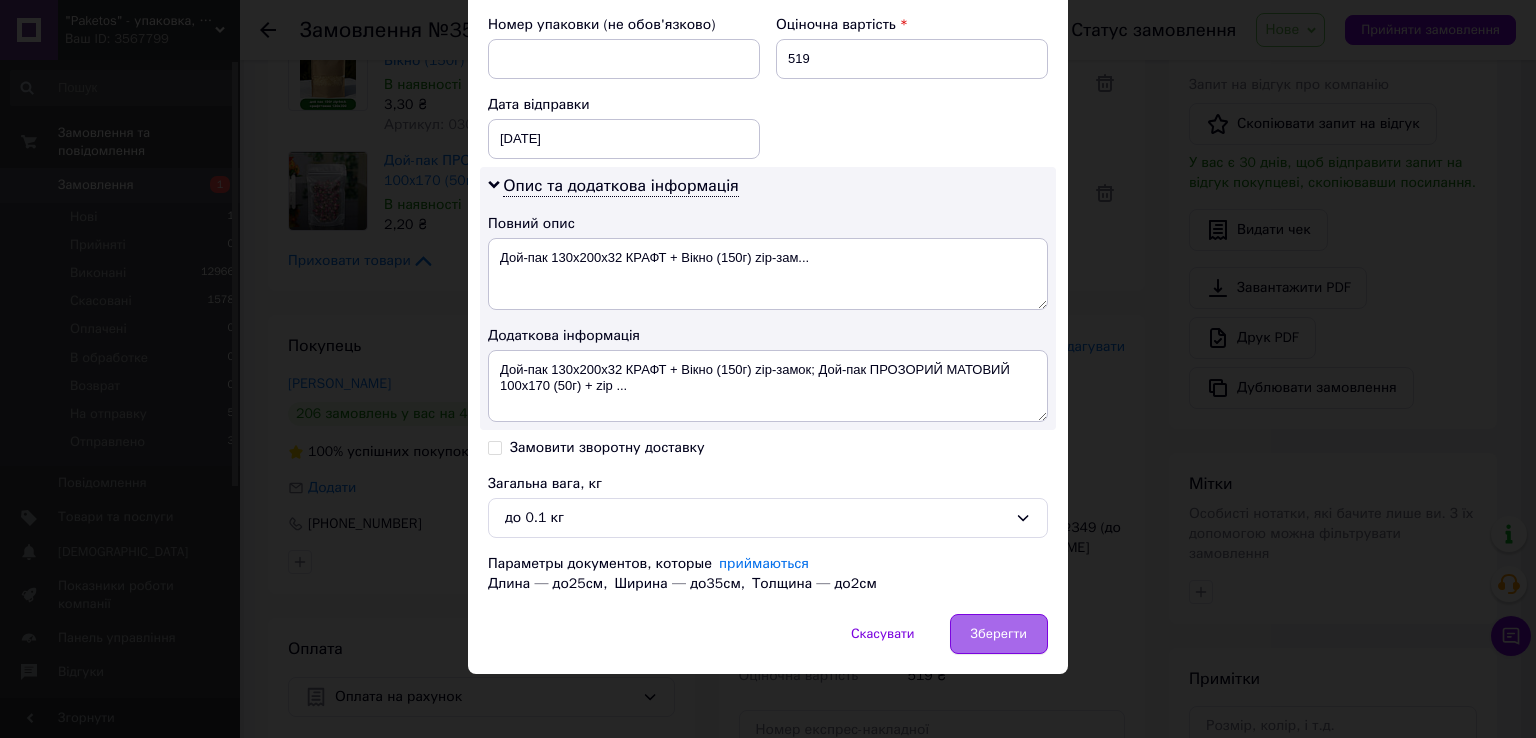 click on "Зберегти" at bounding box center [999, 634] 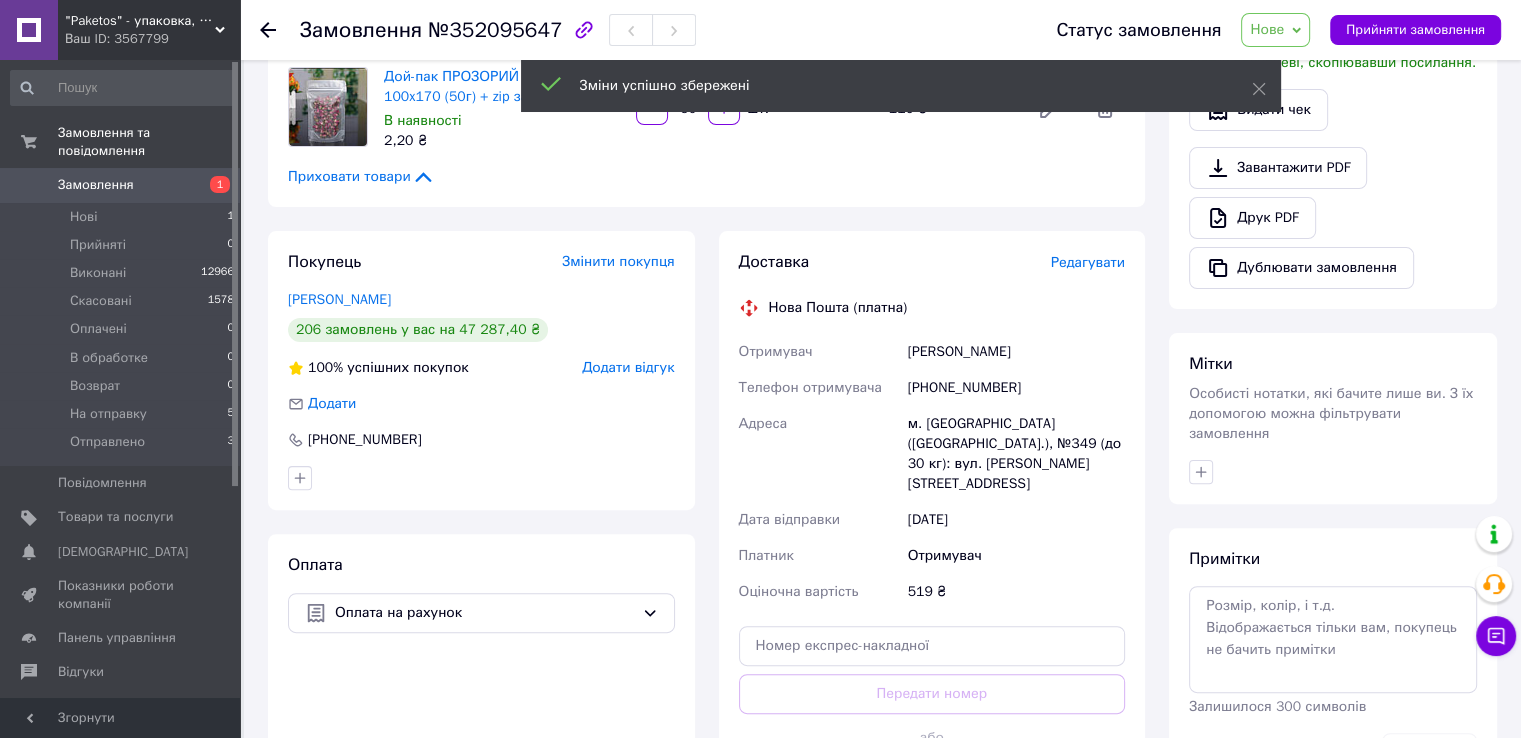 scroll, scrollTop: 600, scrollLeft: 0, axis: vertical 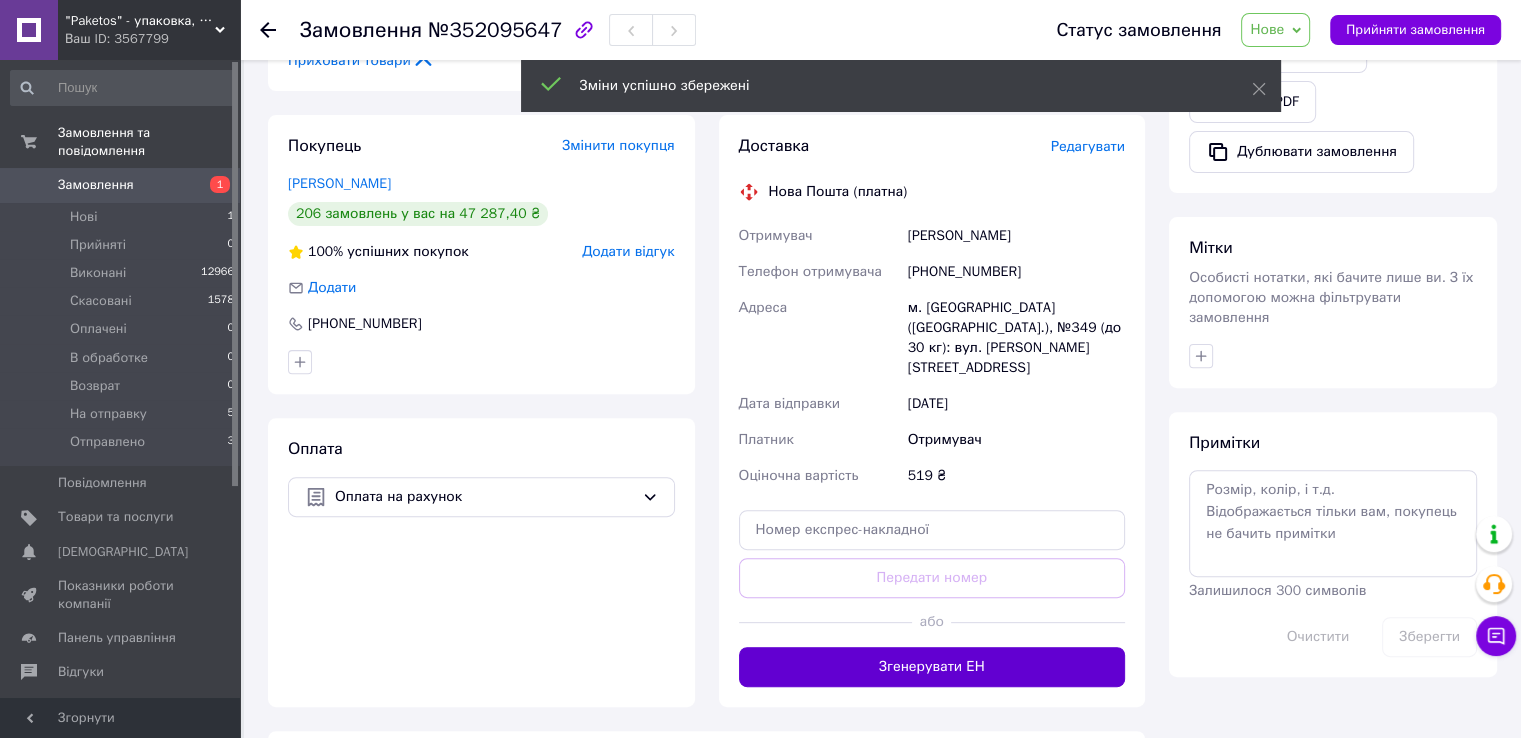 click on "Згенерувати ЕН" at bounding box center (932, 667) 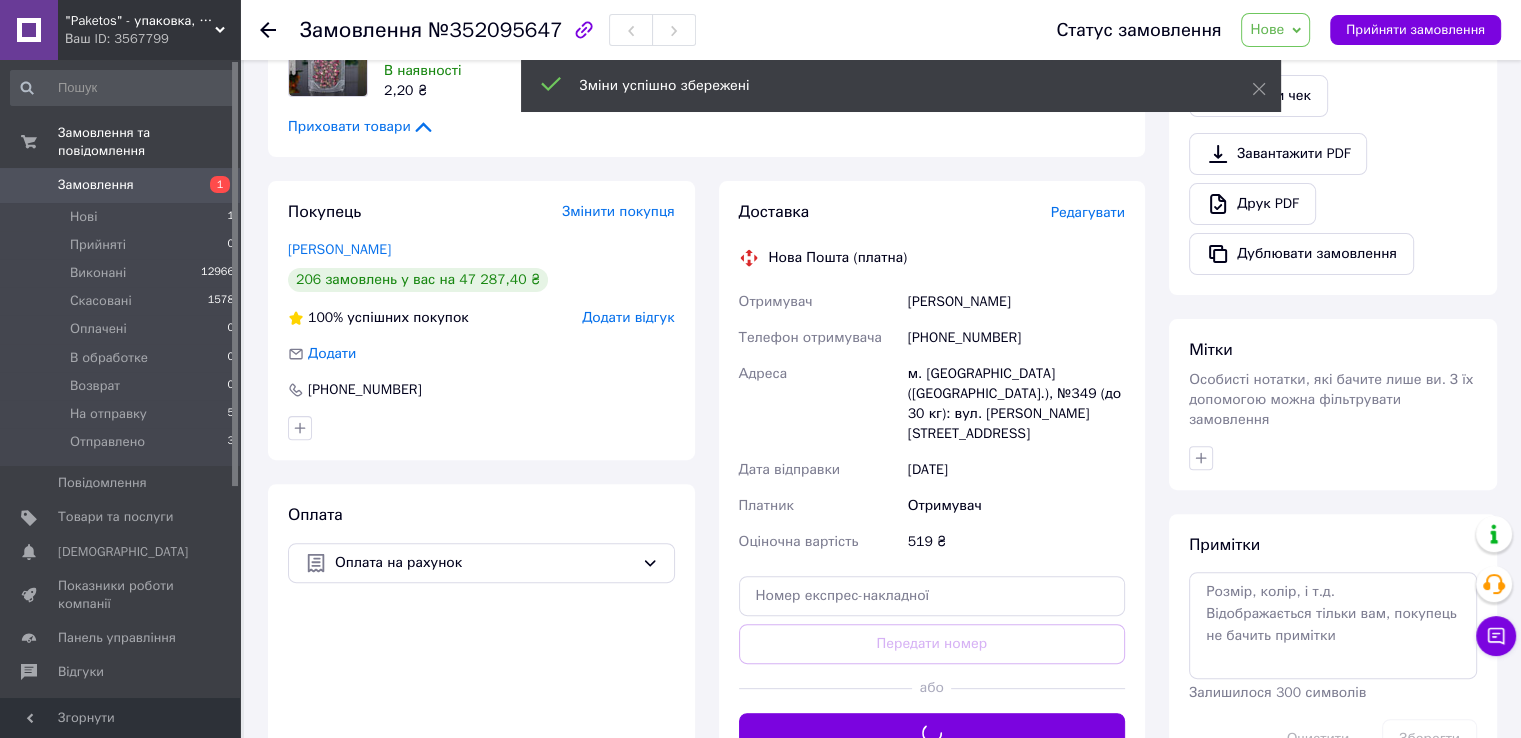 scroll, scrollTop: 500, scrollLeft: 0, axis: vertical 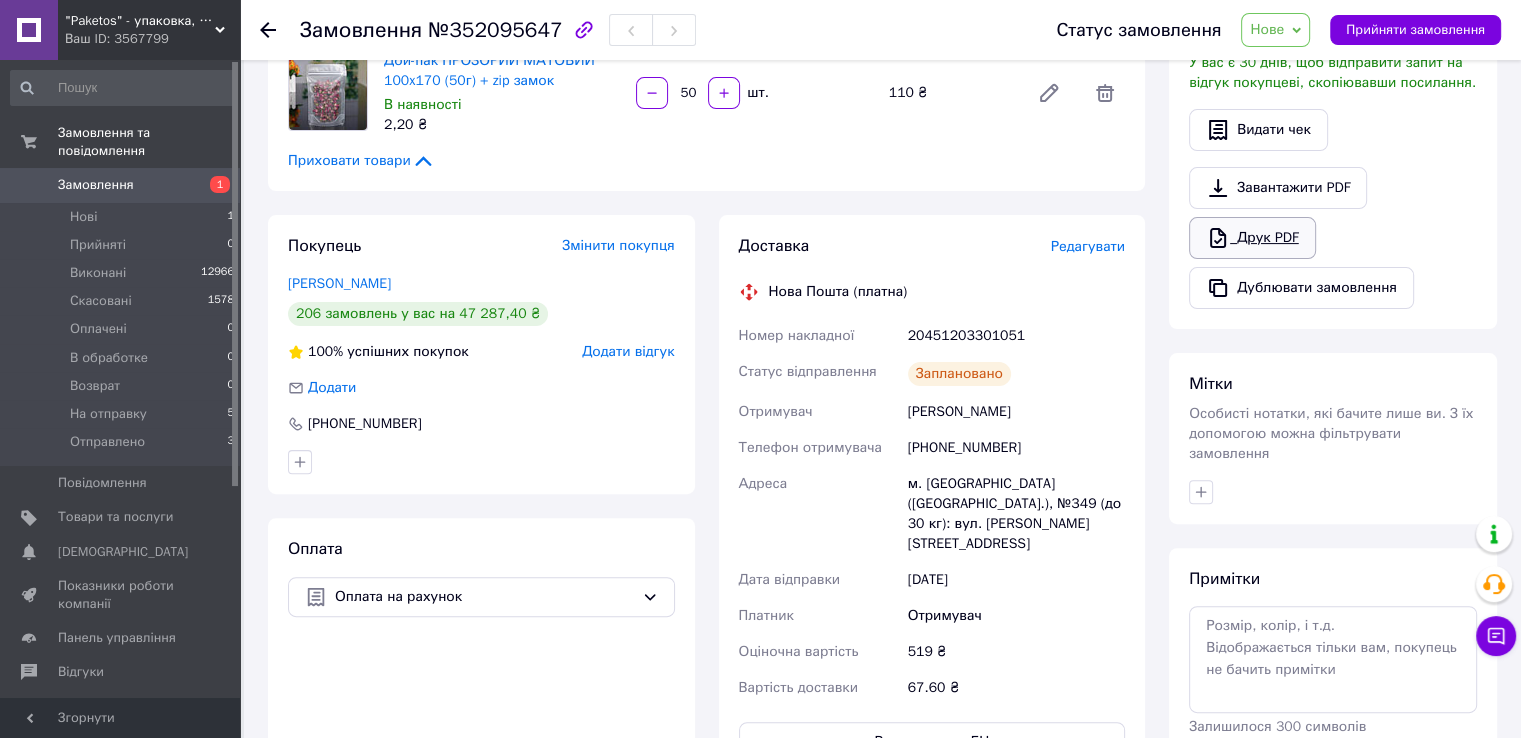 click on "Друк PDF" at bounding box center (1252, 238) 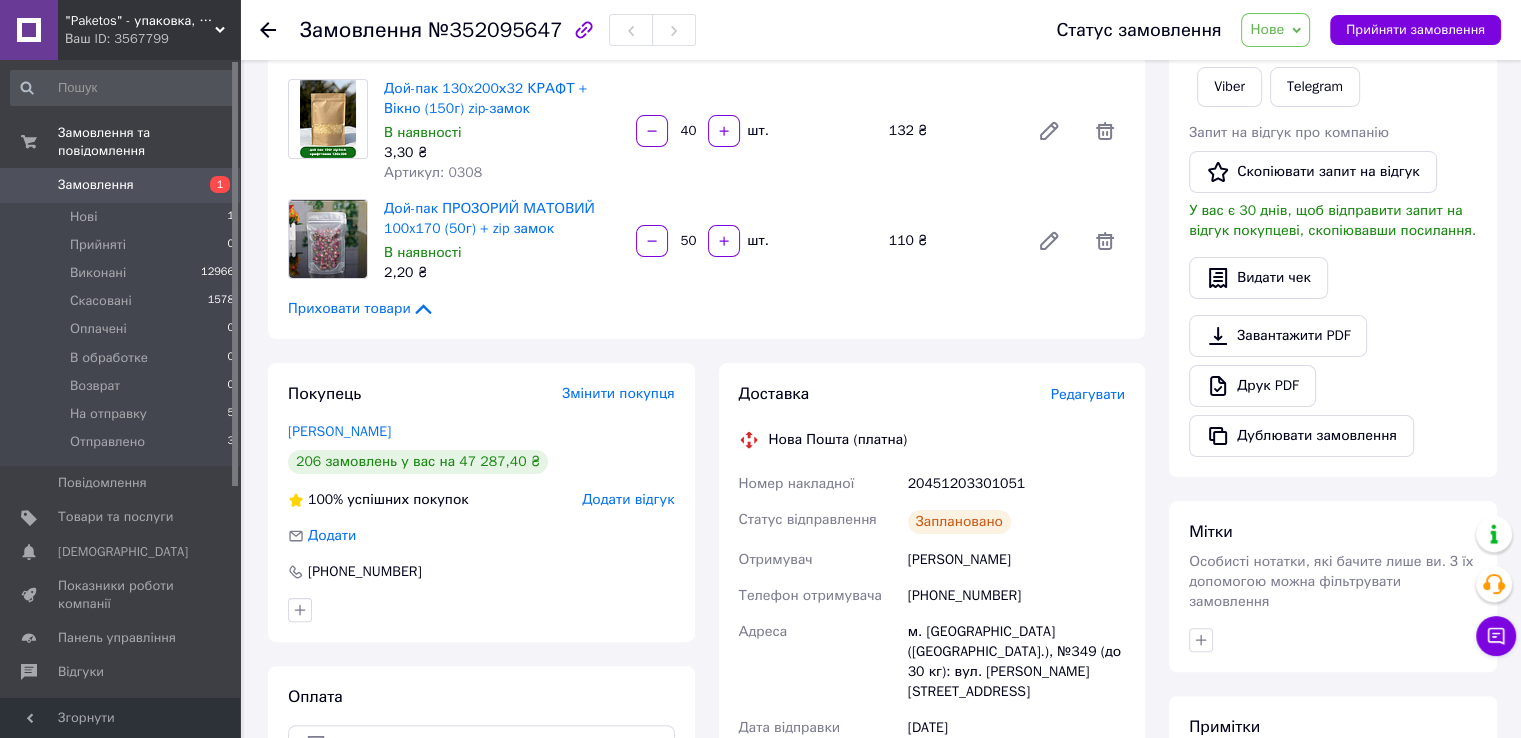 scroll, scrollTop: 100, scrollLeft: 0, axis: vertical 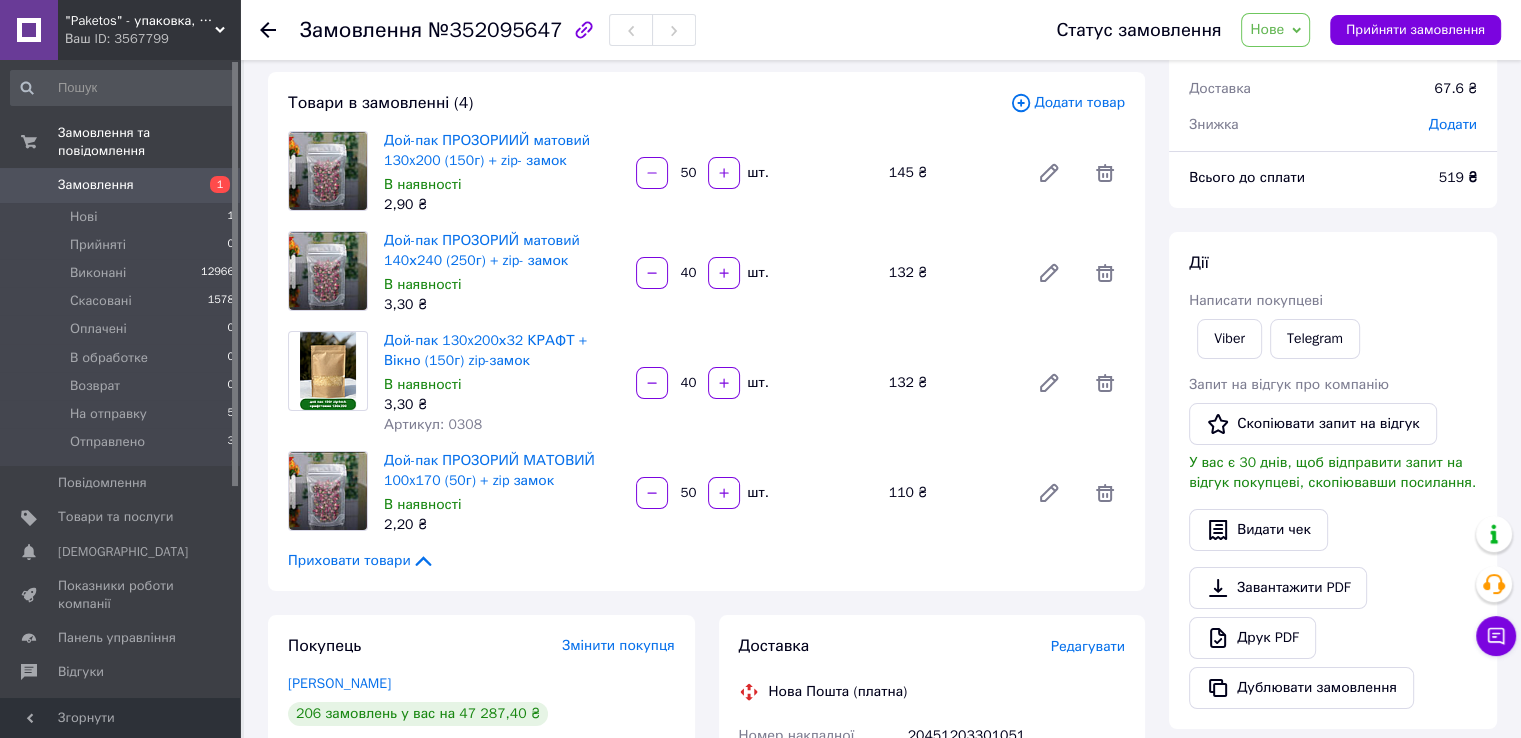 click on "Нове" at bounding box center [1275, 30] 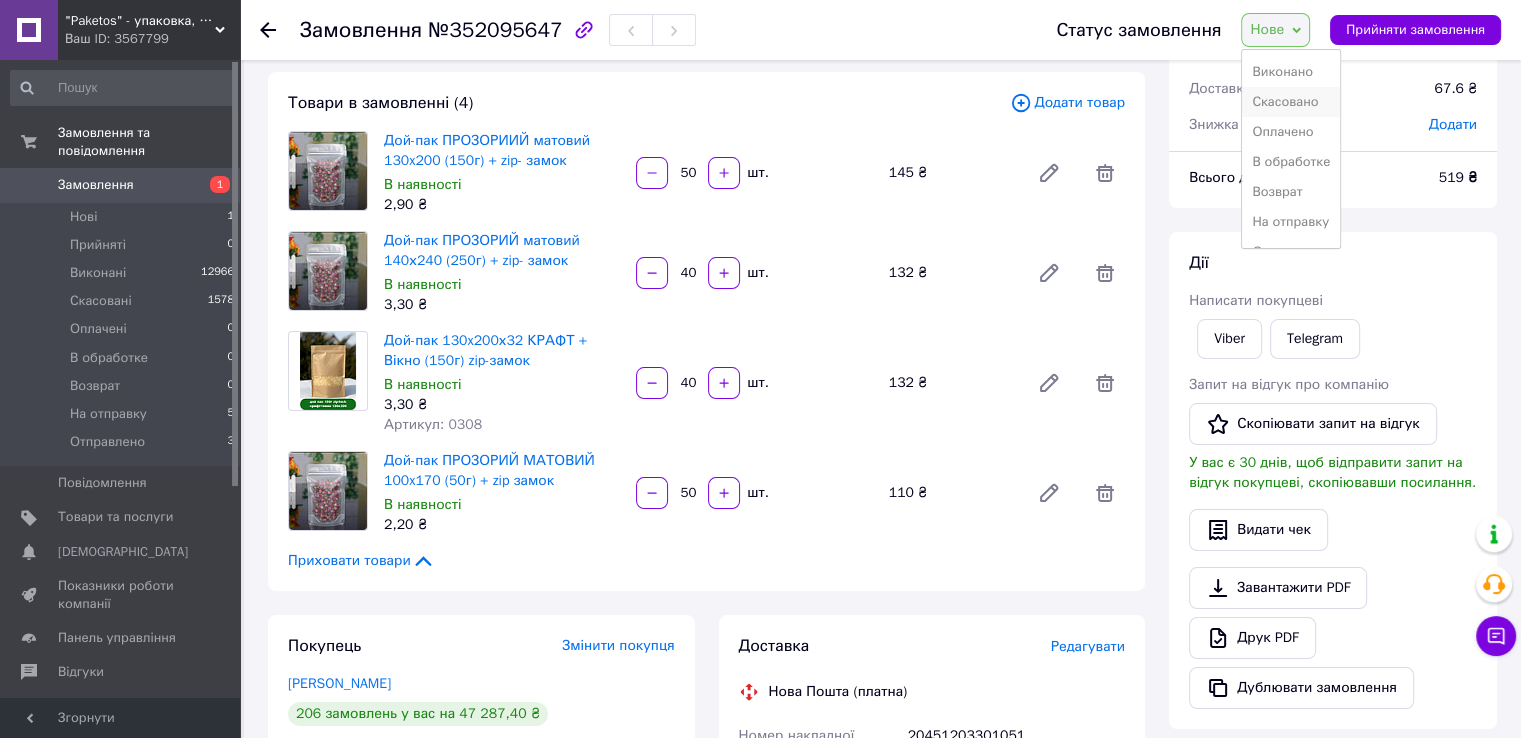 scroll, scrollTop: 52, scrollLeft: 0, axis: vertical 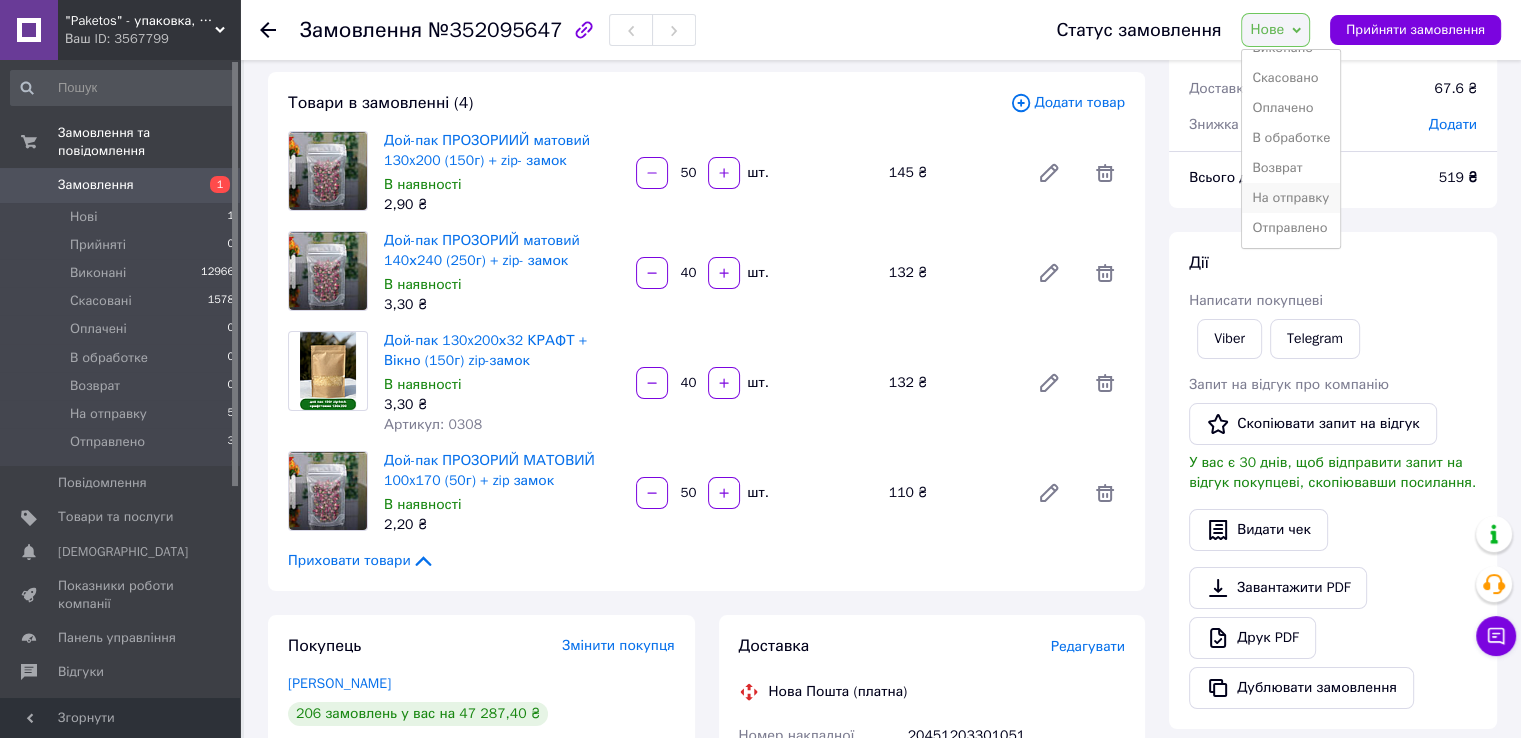 click on "На отправку" at bounding box center [1291, 198] 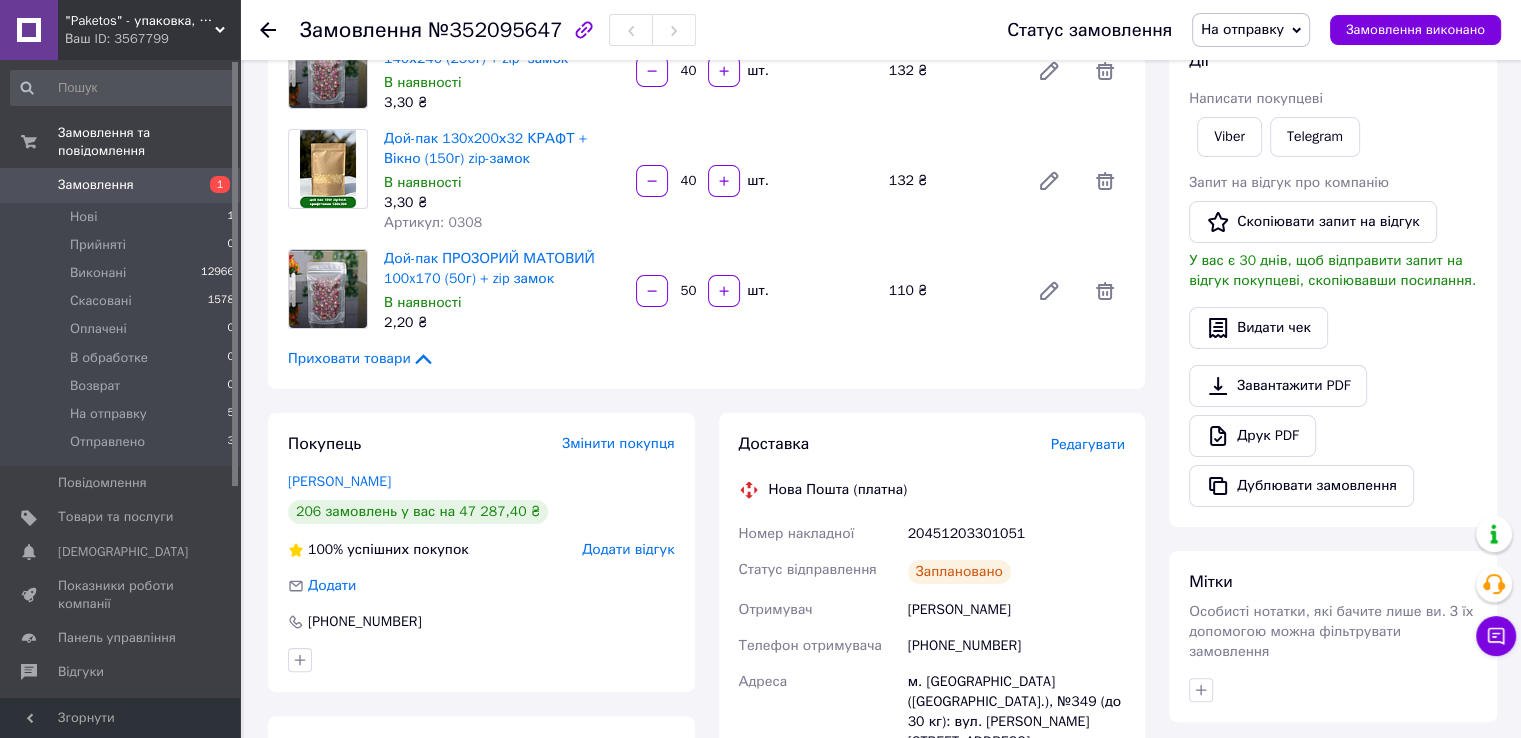 scroll, scrollTop: 400, scrollLeft: 0, axis: vertical 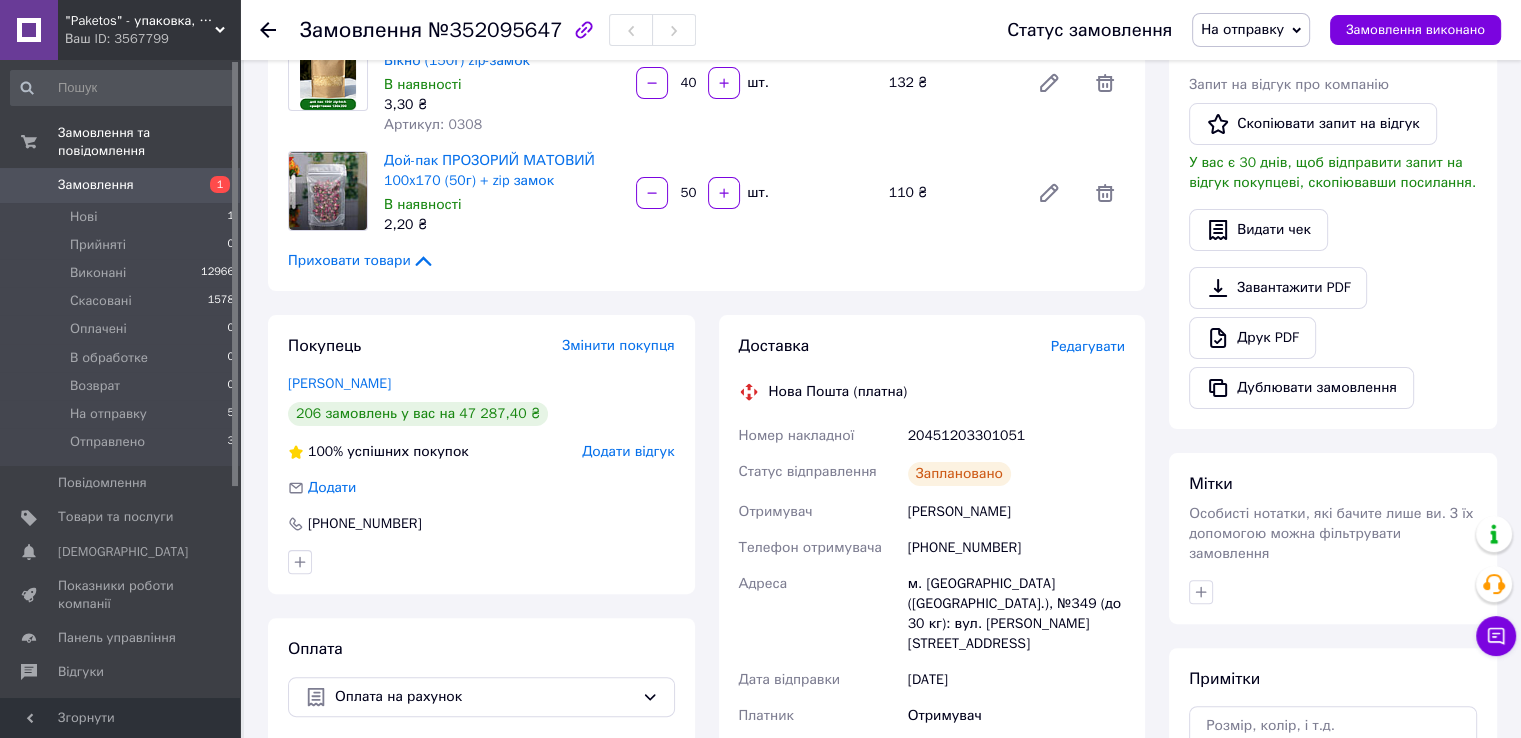 click on "Дядик Олександр" at bounding box center [481, 384] 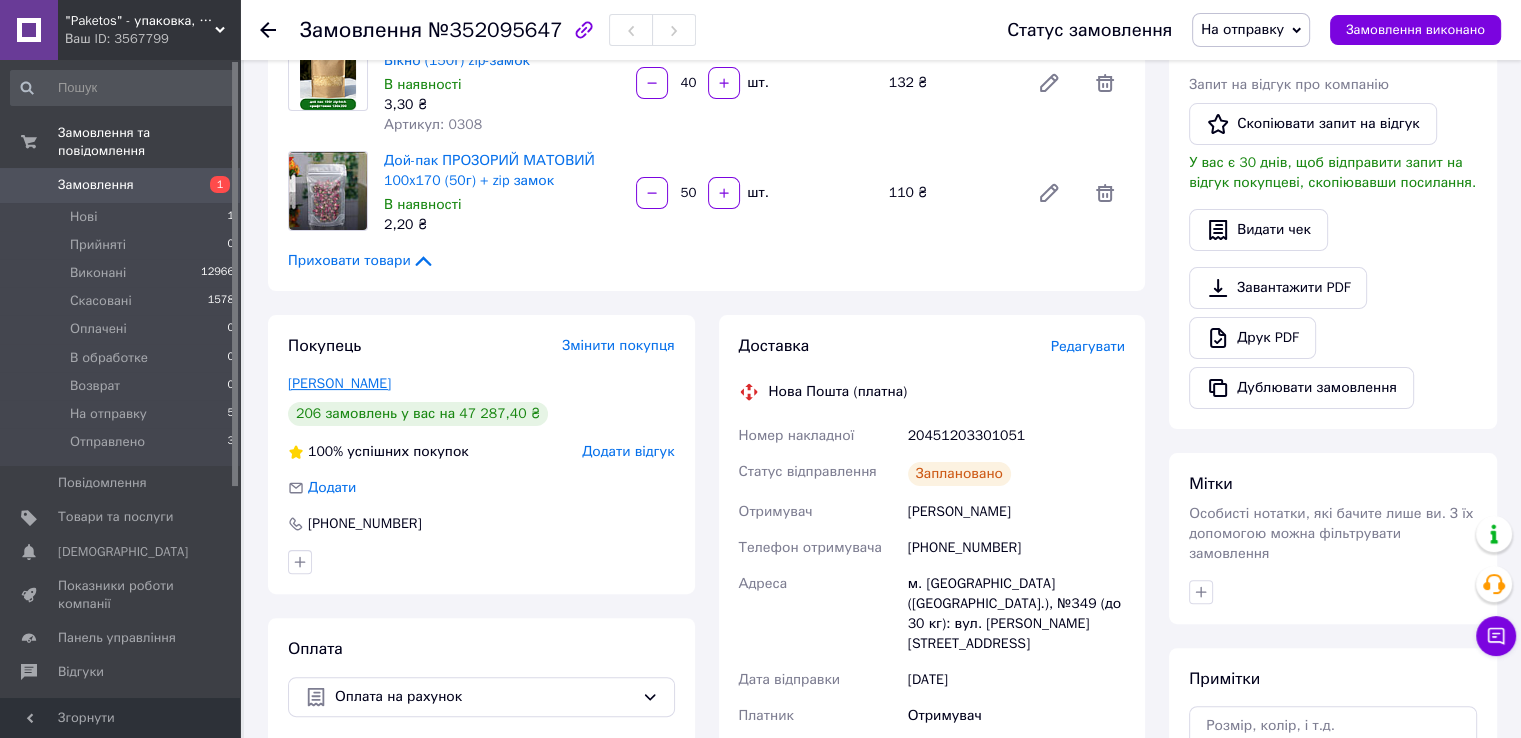 click on "Дядик Олександр" at bounding box center [339, 383] 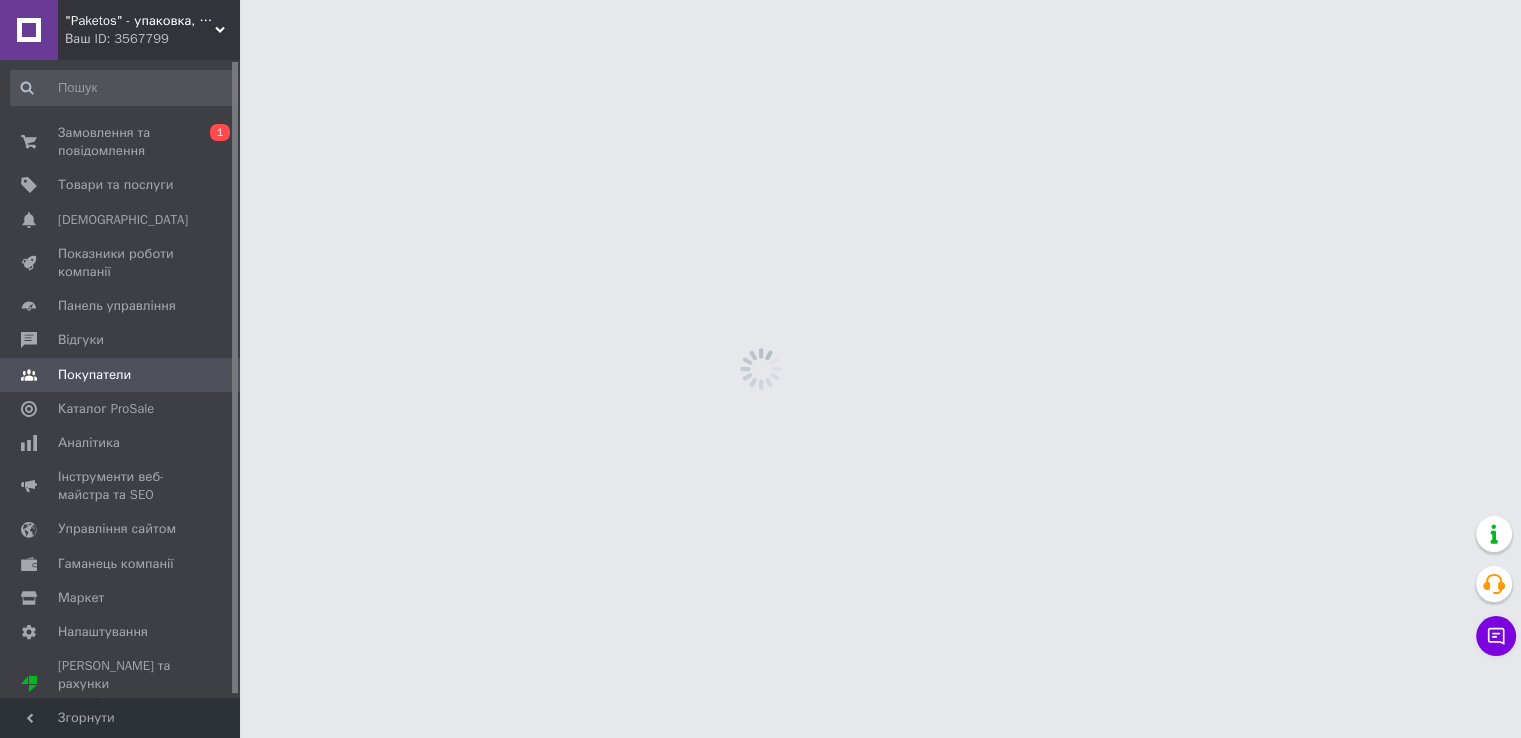 scroll, scrollTop: 0, scrollLeft: 0, axis: both 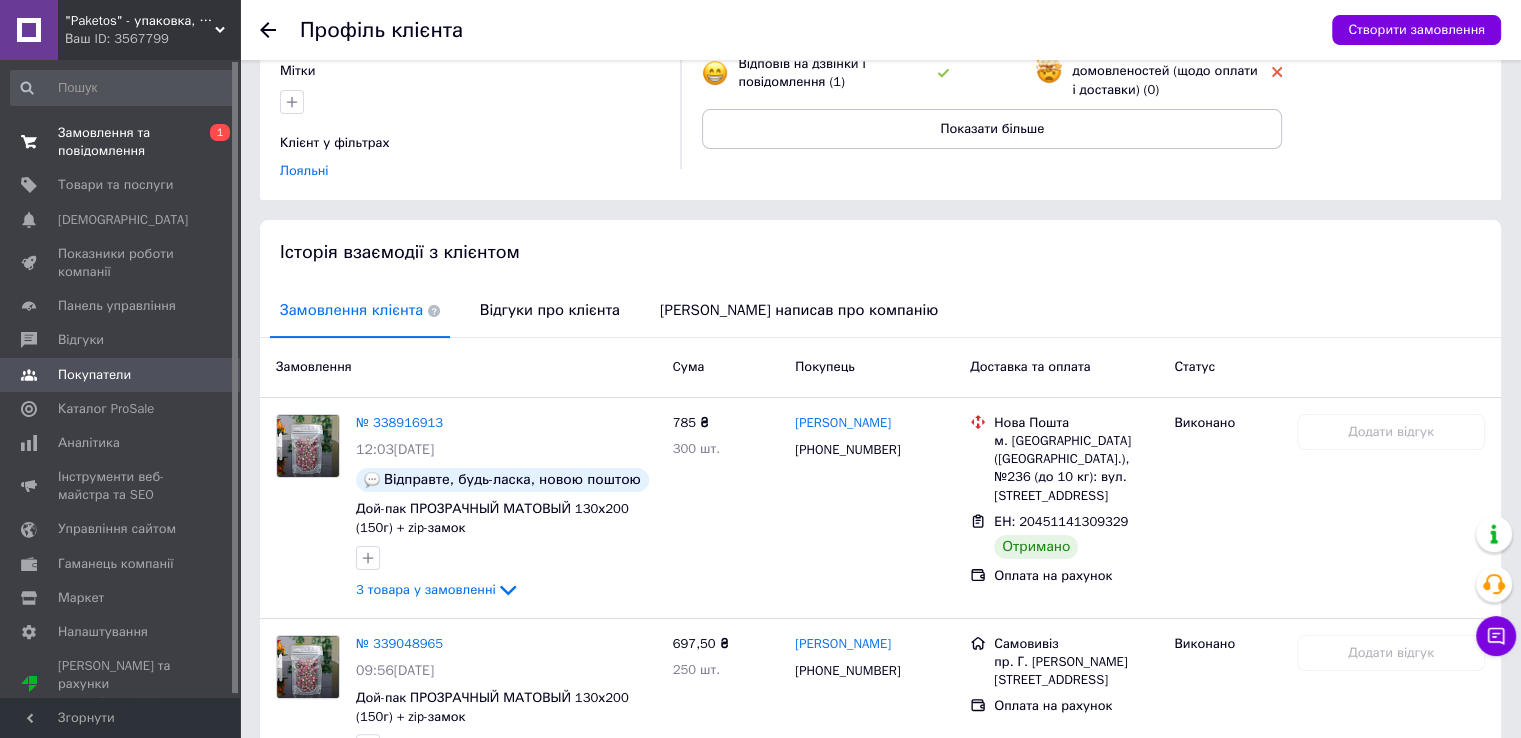 click on "Замовлення та повідомлення" at bounding box center [121, 142] 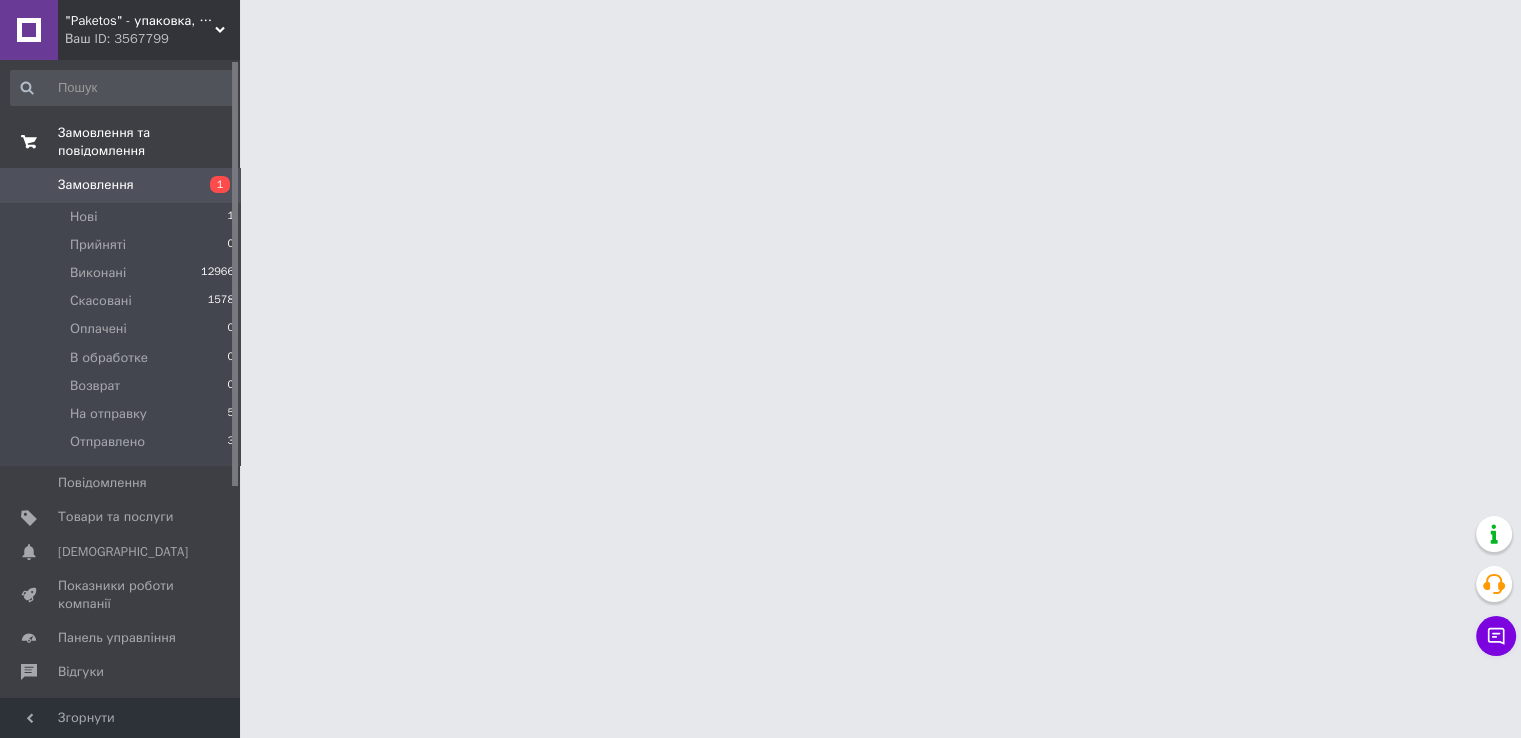 scroll, scrollTop: 0, scrollLeft: 0, axis: both 